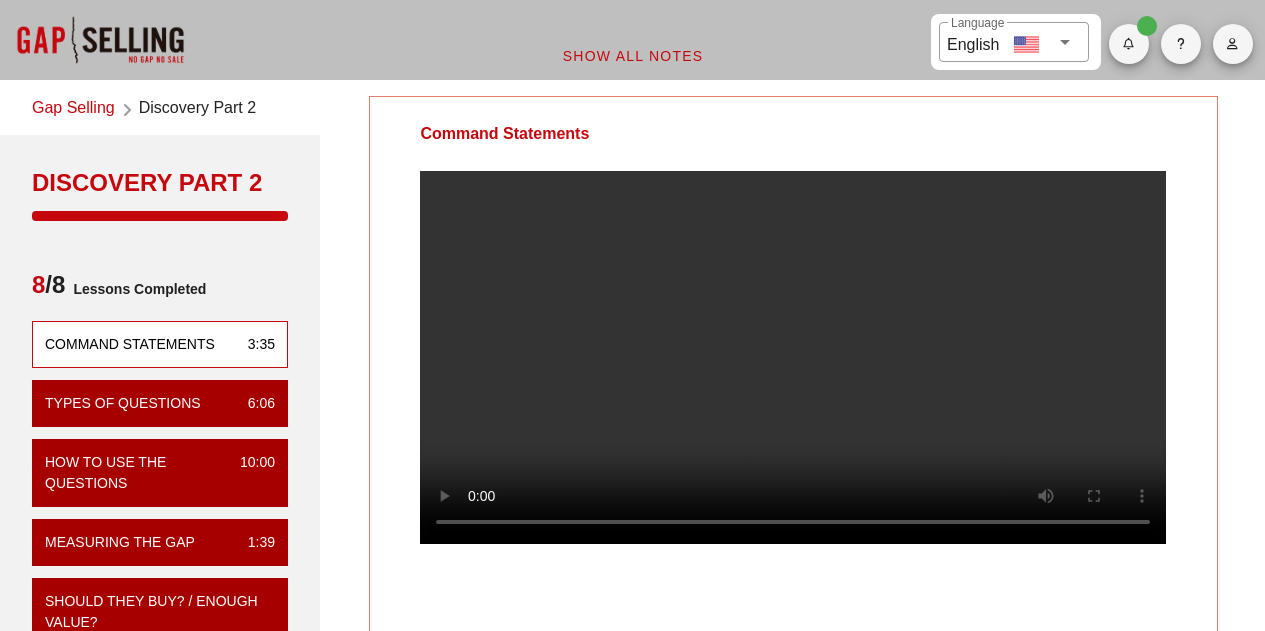 scroll, scrollTop: 0, scrollLeft: 0, axis: both 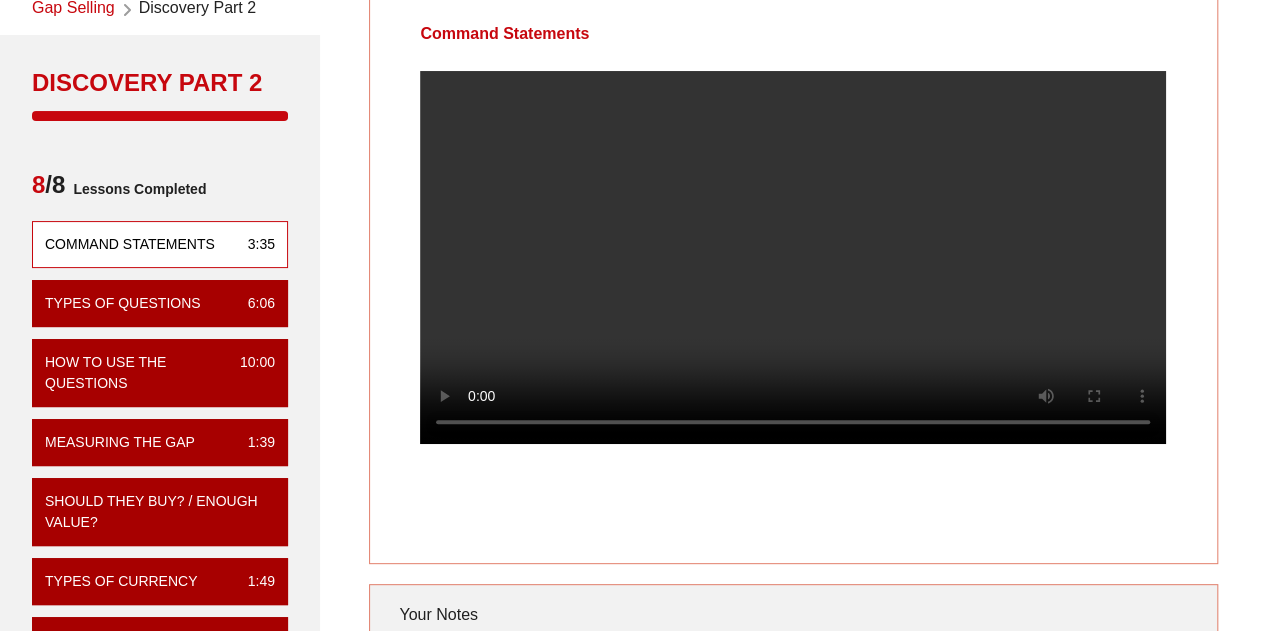 click at bounding box center (793, 257) 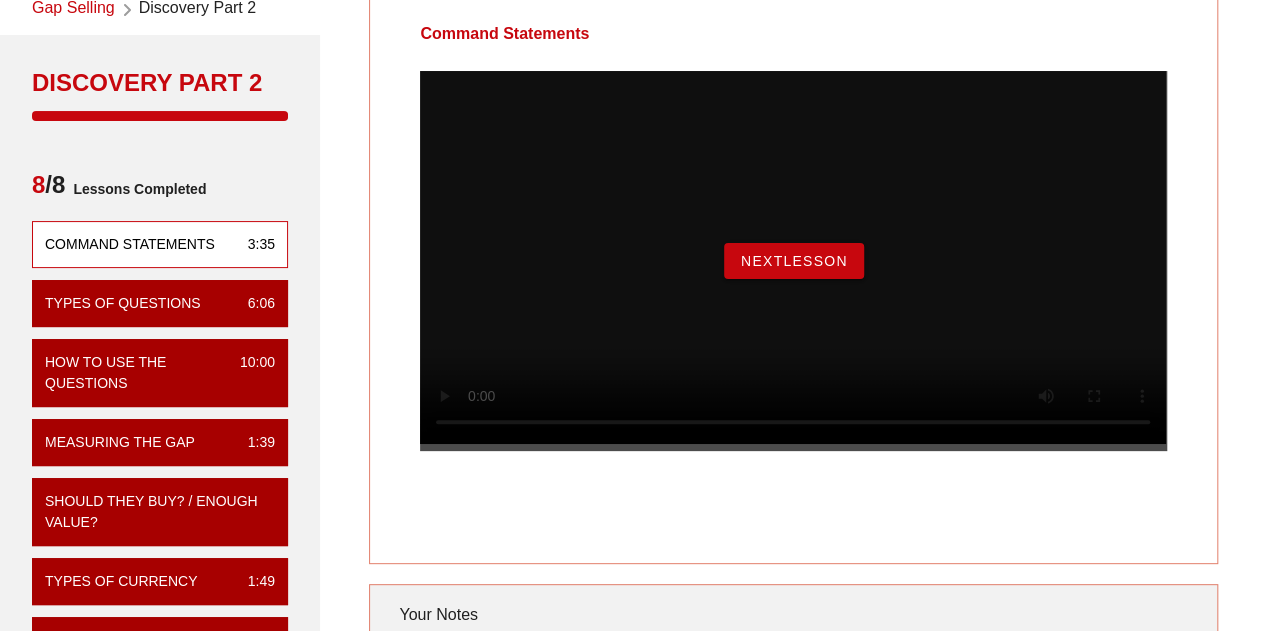 click on "NextLesson" at bounding box center (794, 261) 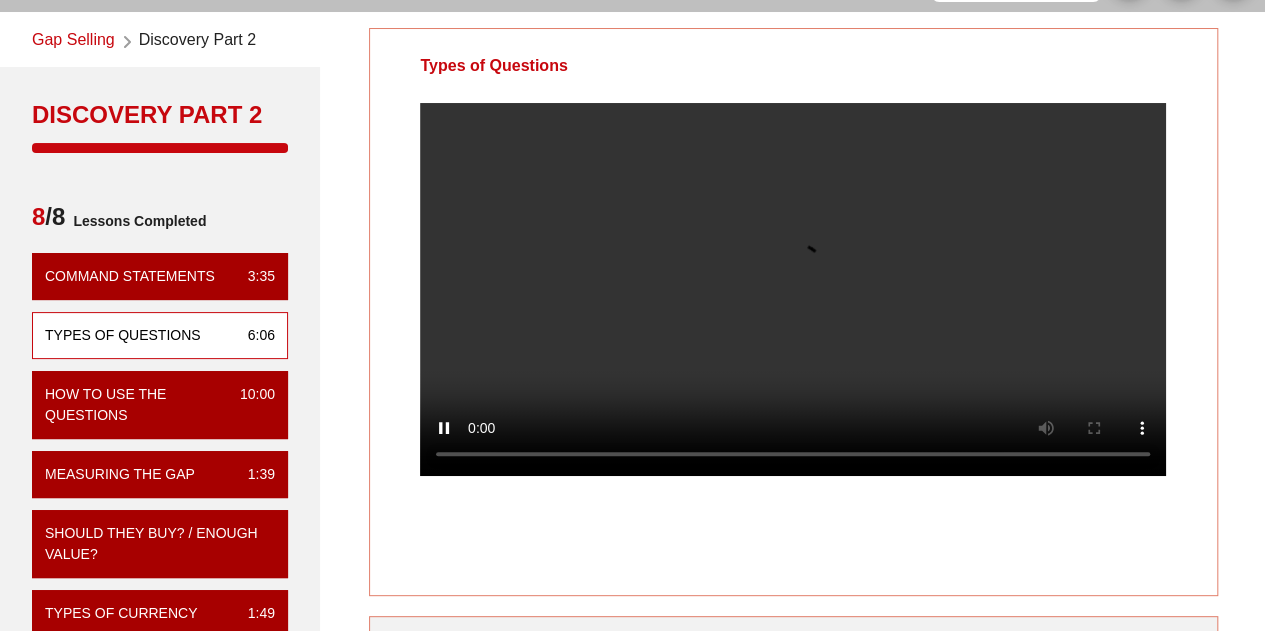 scroll, scrollTop: 100, scrollLeft: 0, axis: vertical 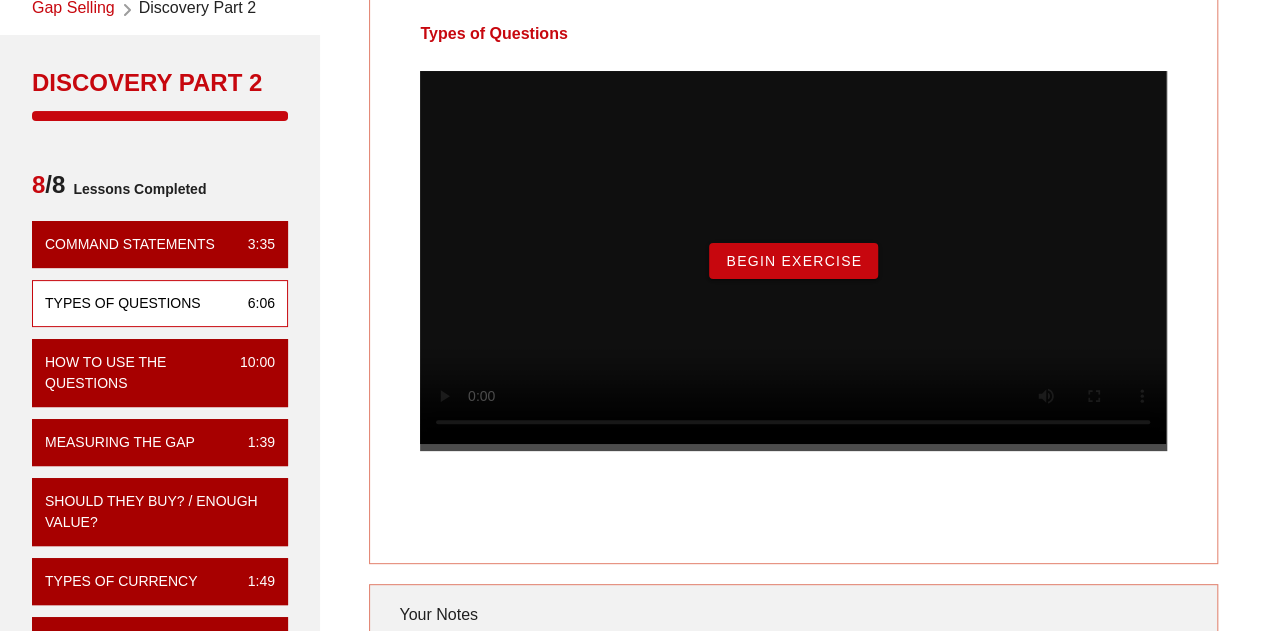 click on "Begin Exercise" at bounding box center (793, 261) 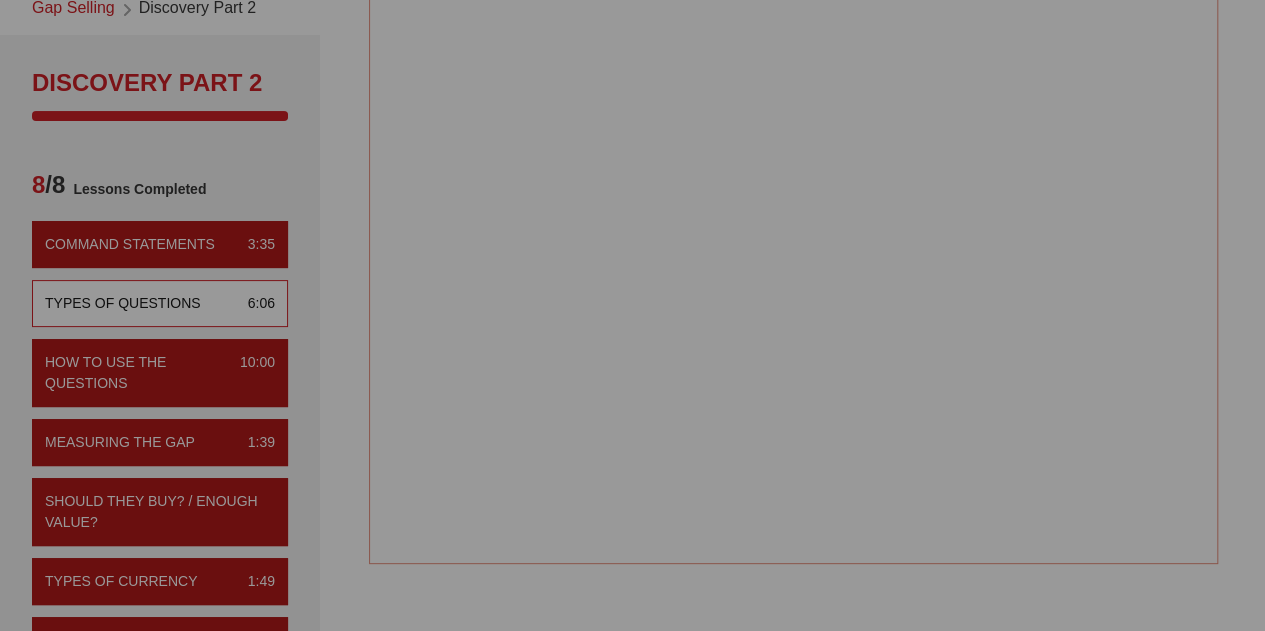 scroll, scrollTop: 0, scrollLeft: 0, axis: both 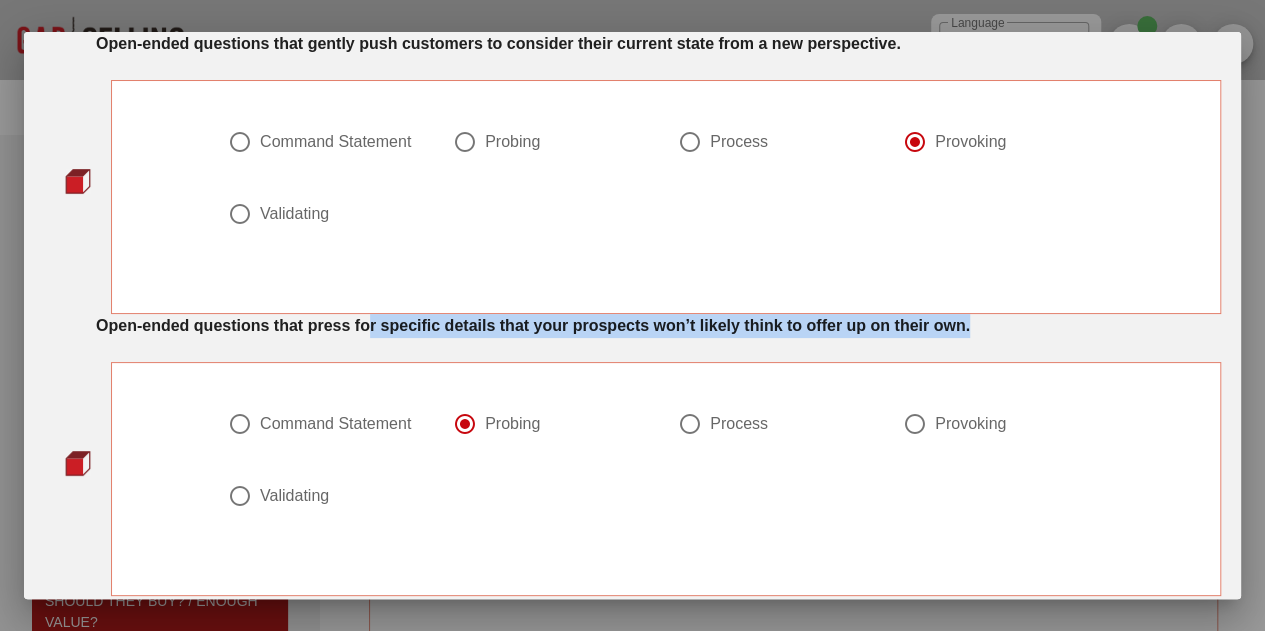 drag, startPoint x: 366, startPoint y: 328, endPoint x: 992, endPoint y: 321, distance: 626.0391 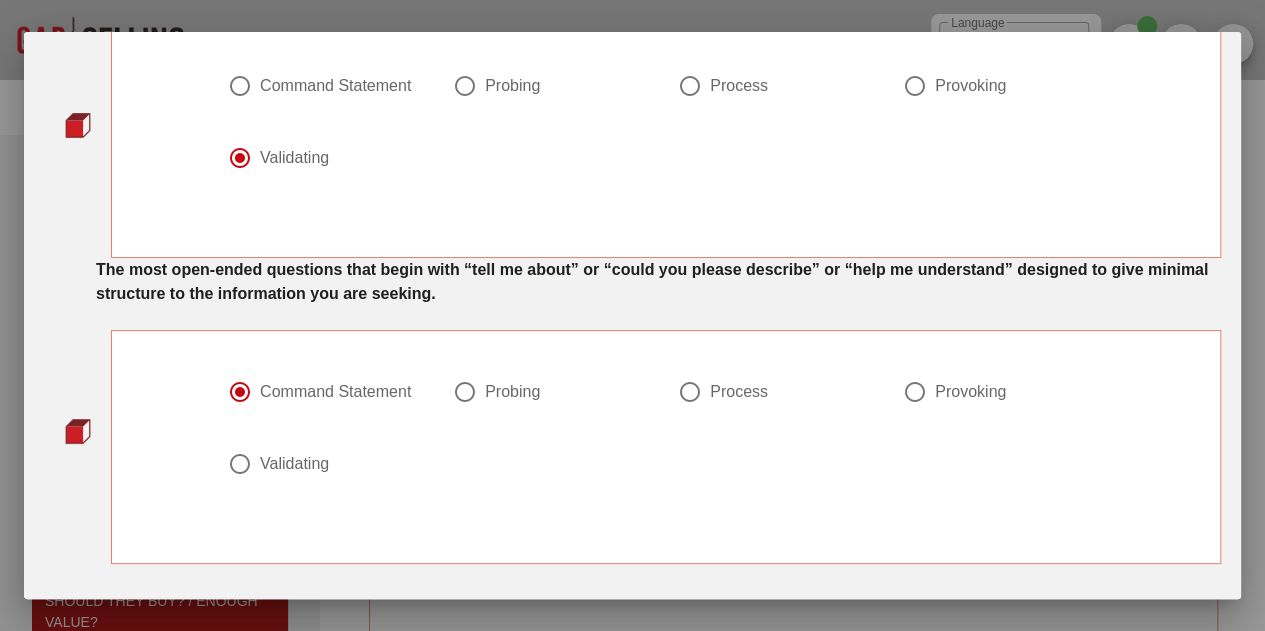 scroll, scrollTop: 1086, scrollLeft: 0, axis: vertical 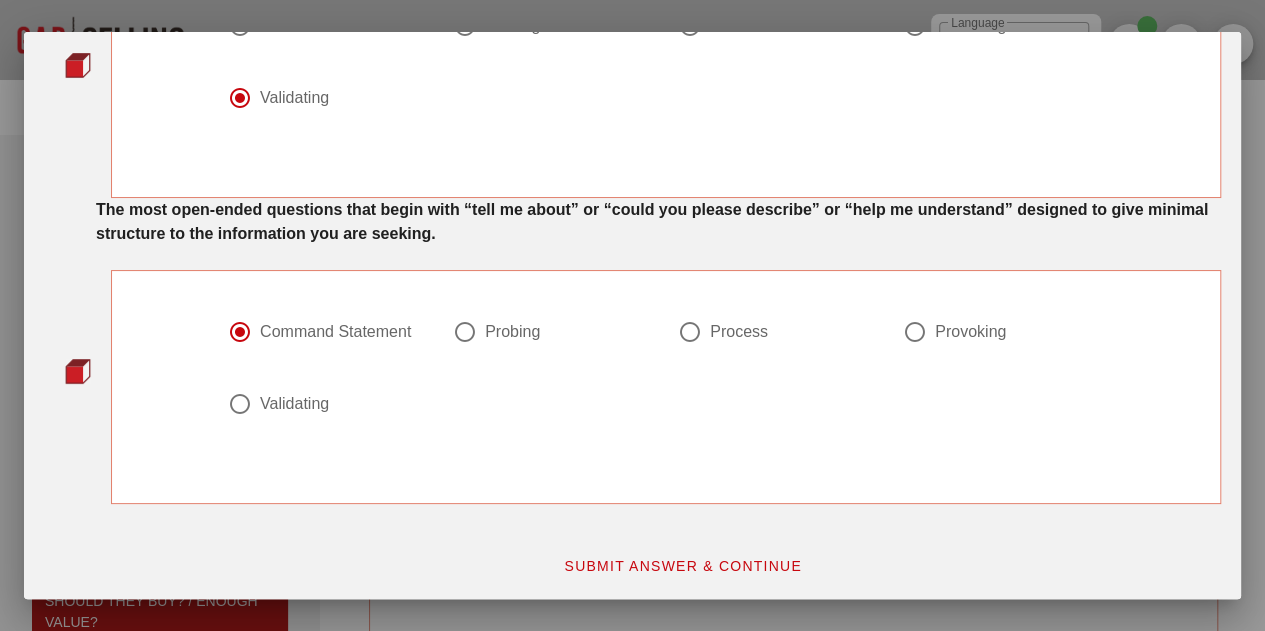 click on "SUBMIT ANSWER & CONTINUE" at bounding box center [682, 566] 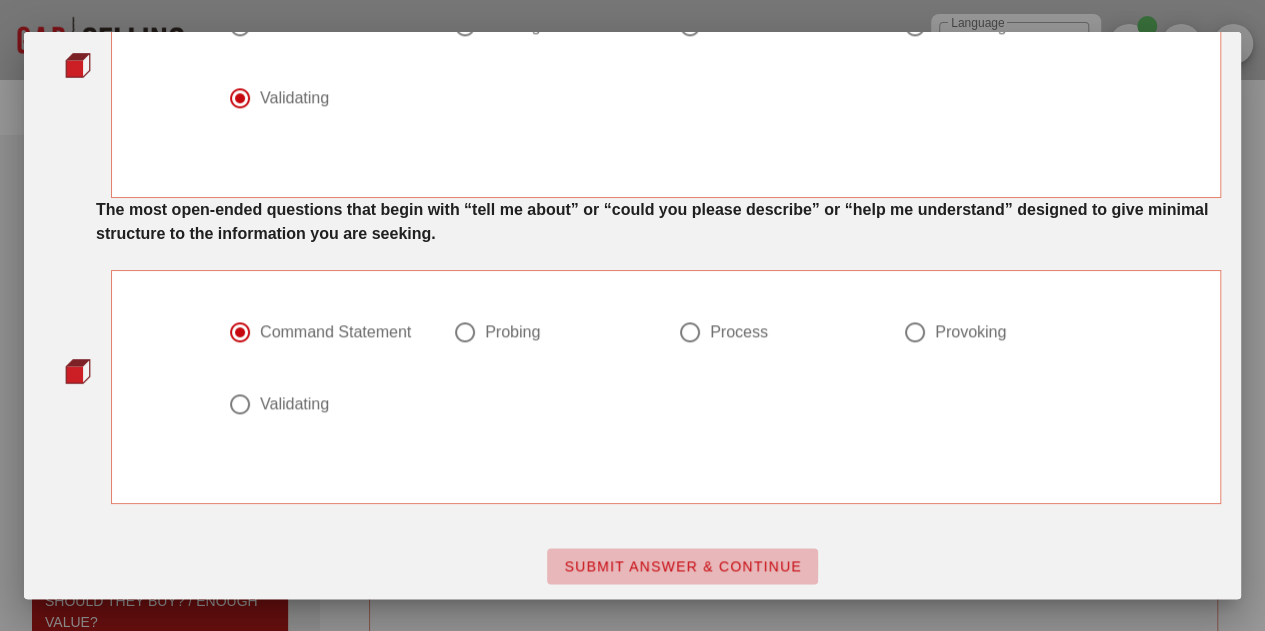 scroll, scrollTop: 0, scrollLeft: 0, axis: both 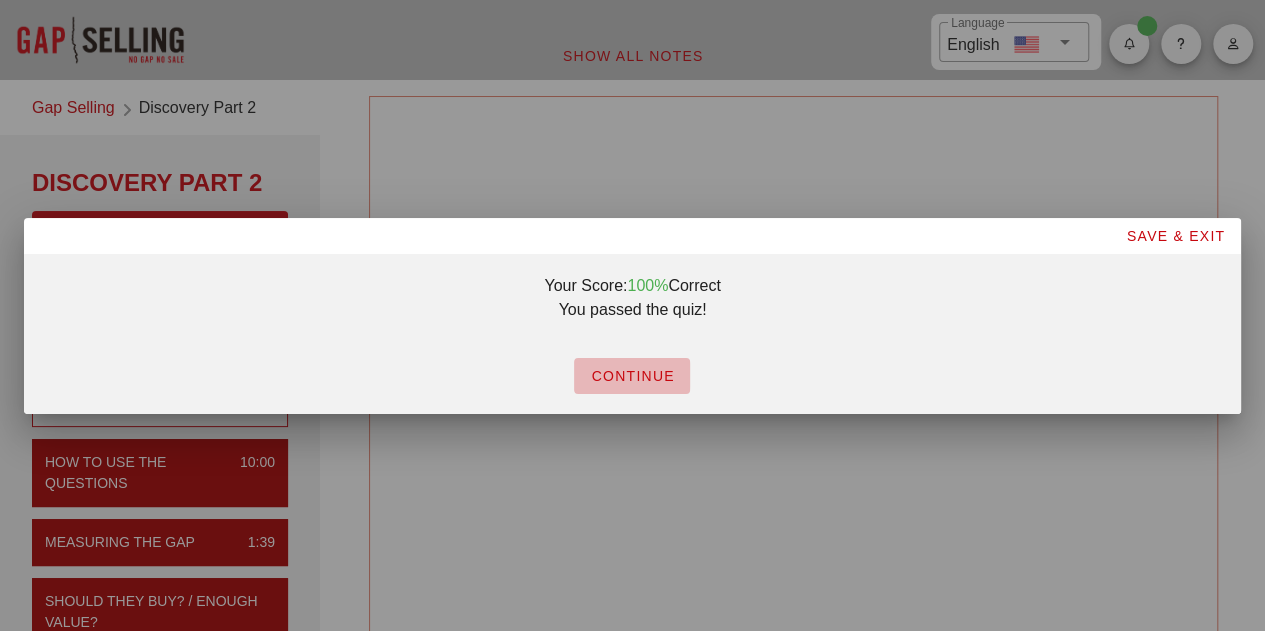 click on "CONTINUE" at bounding box center [632, 376] 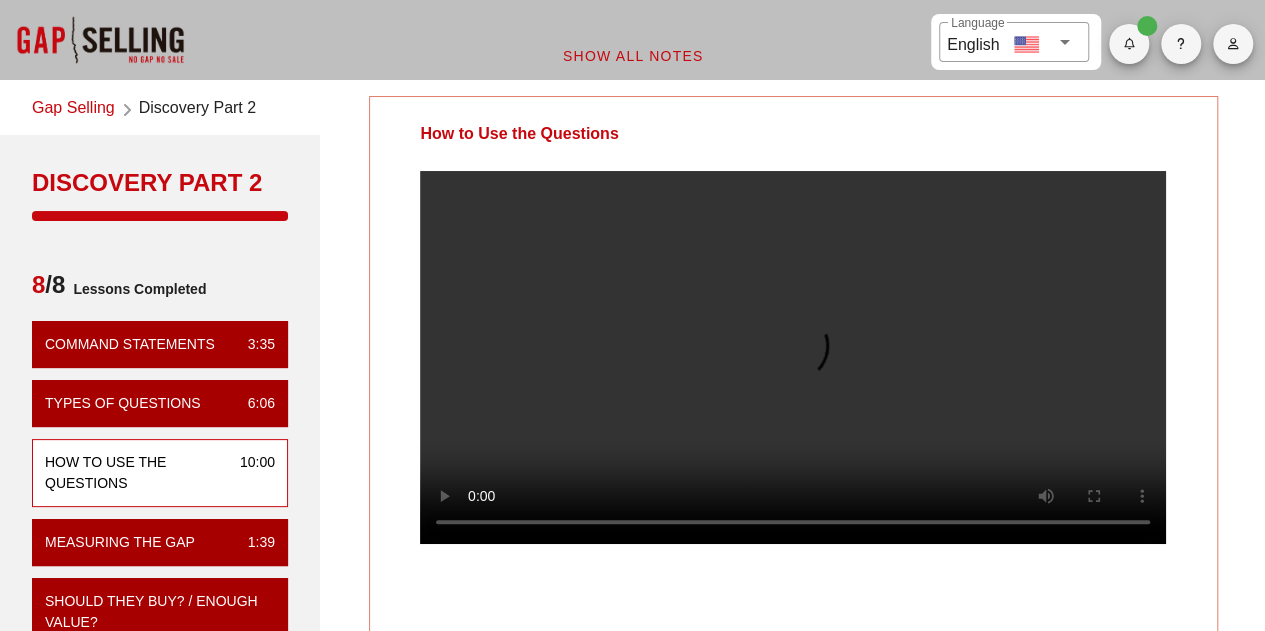 type 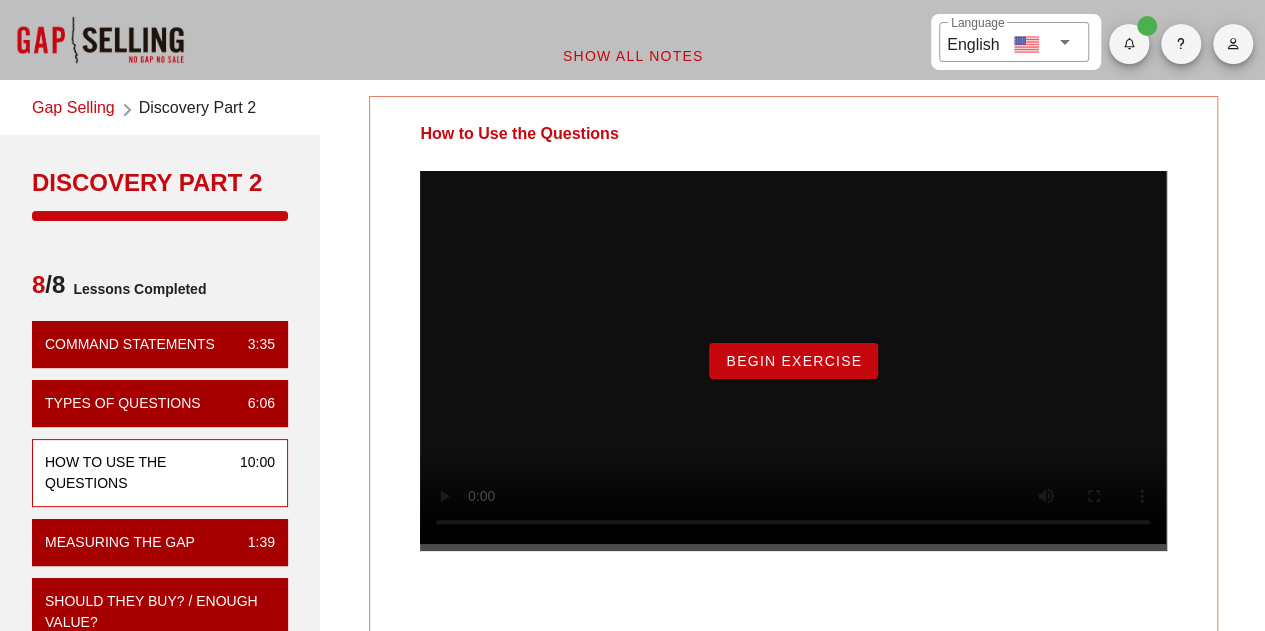 click on "Begin Exercise" at bounding box center (793, 361) 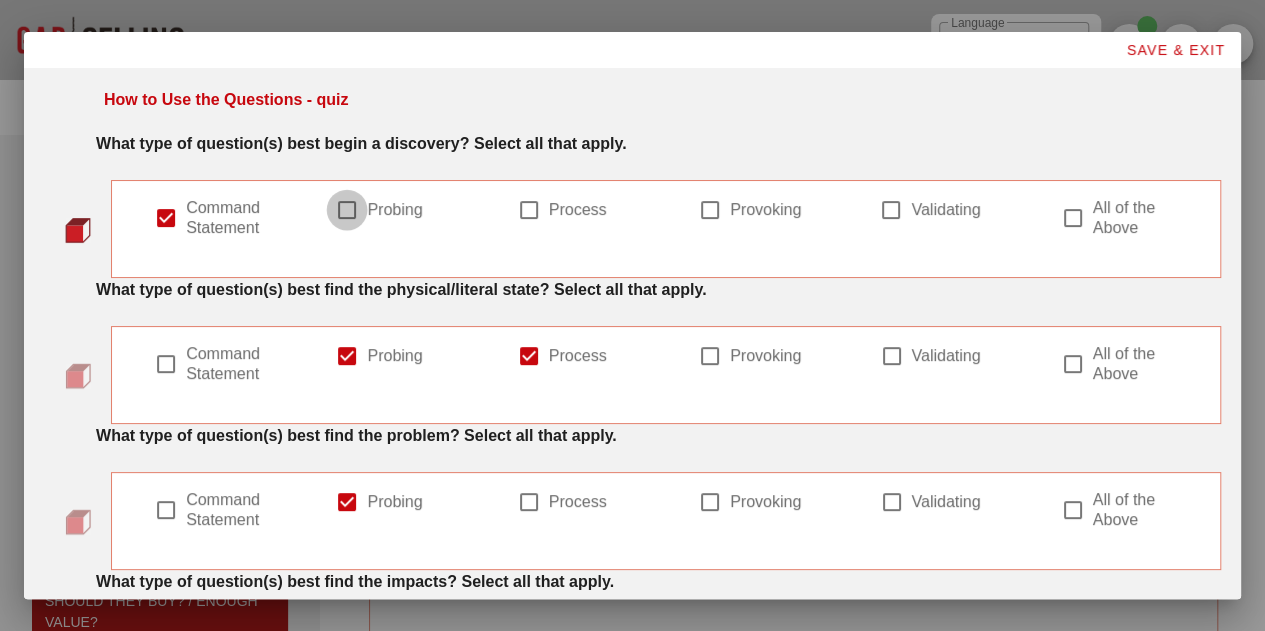 click at bounding box center (347, 210) 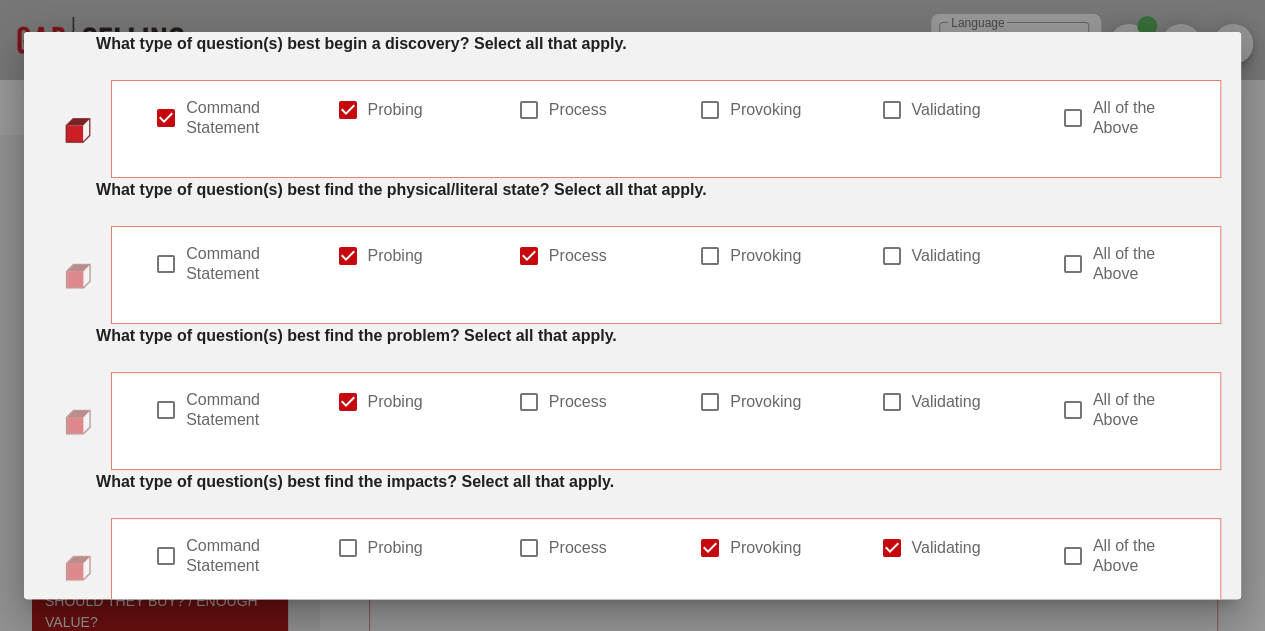 scroll, scrollTop: 200, scrollLeft: 0, axis: vertical 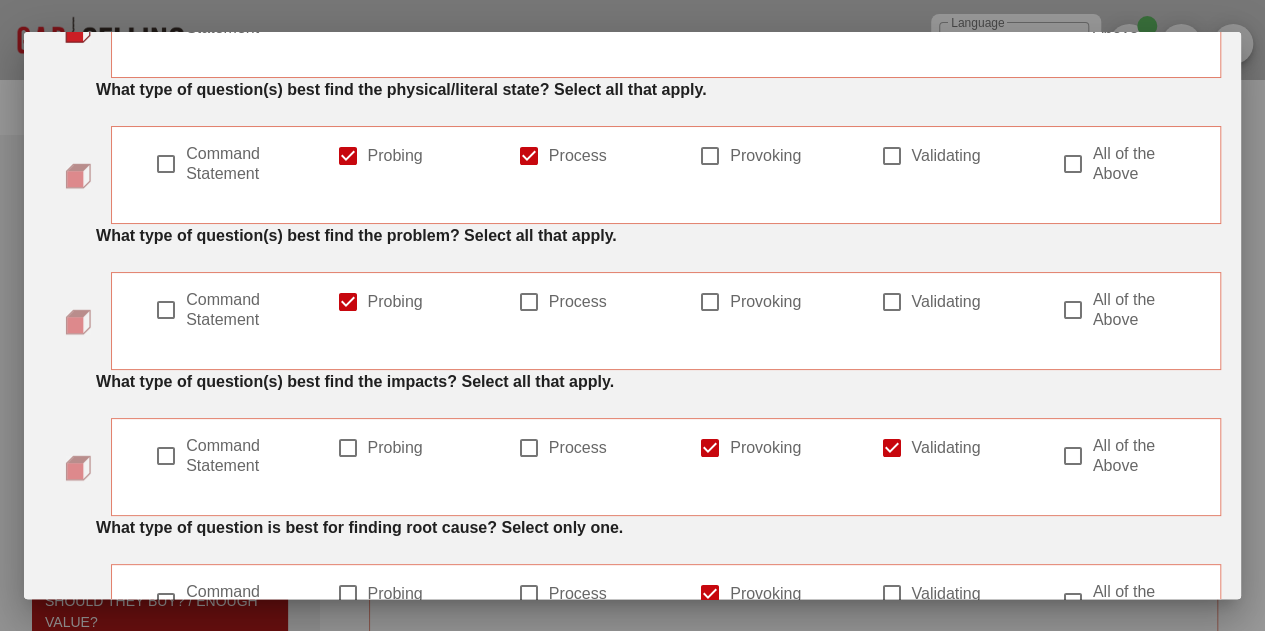 click at bounding box center (529, 302) 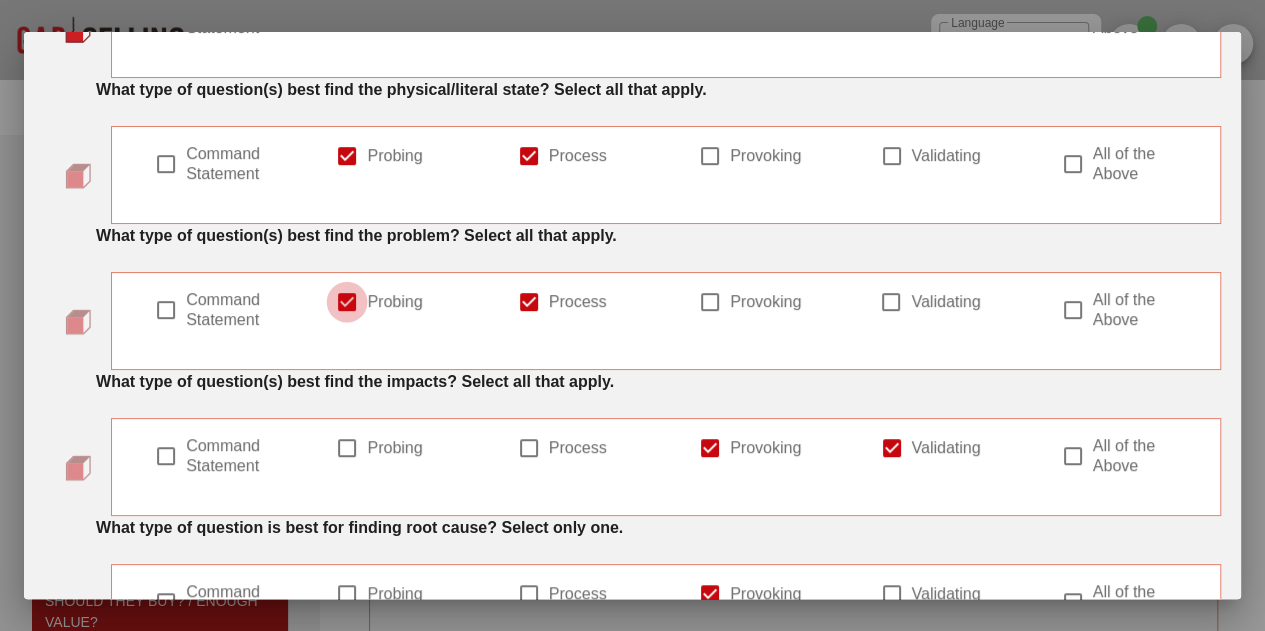 click at bounding box center (347, 302) 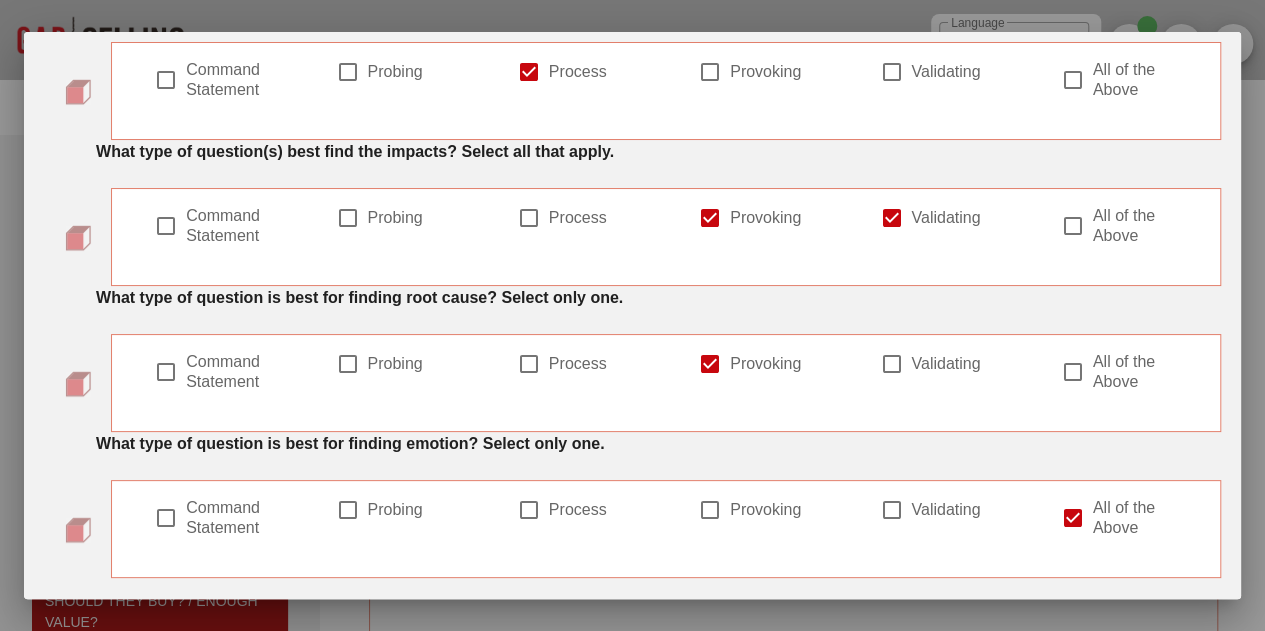 scroll, scrollTop: 500, scrollLeft: 0, axis: vertical 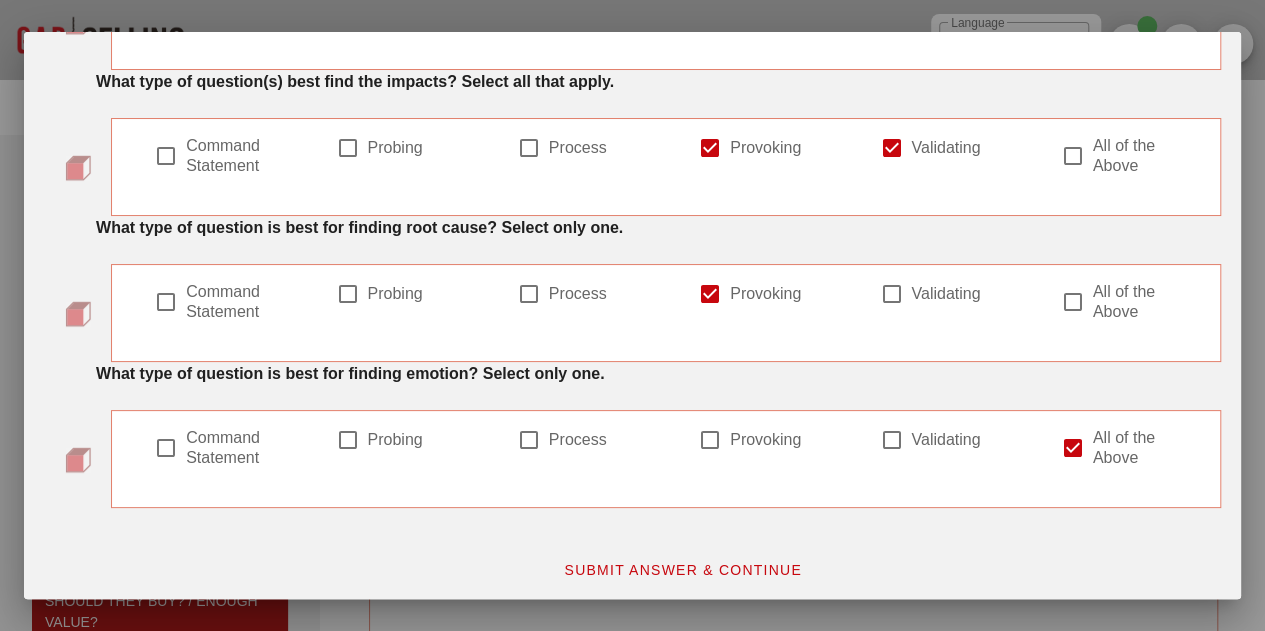 click at bounding box center (710, 294) 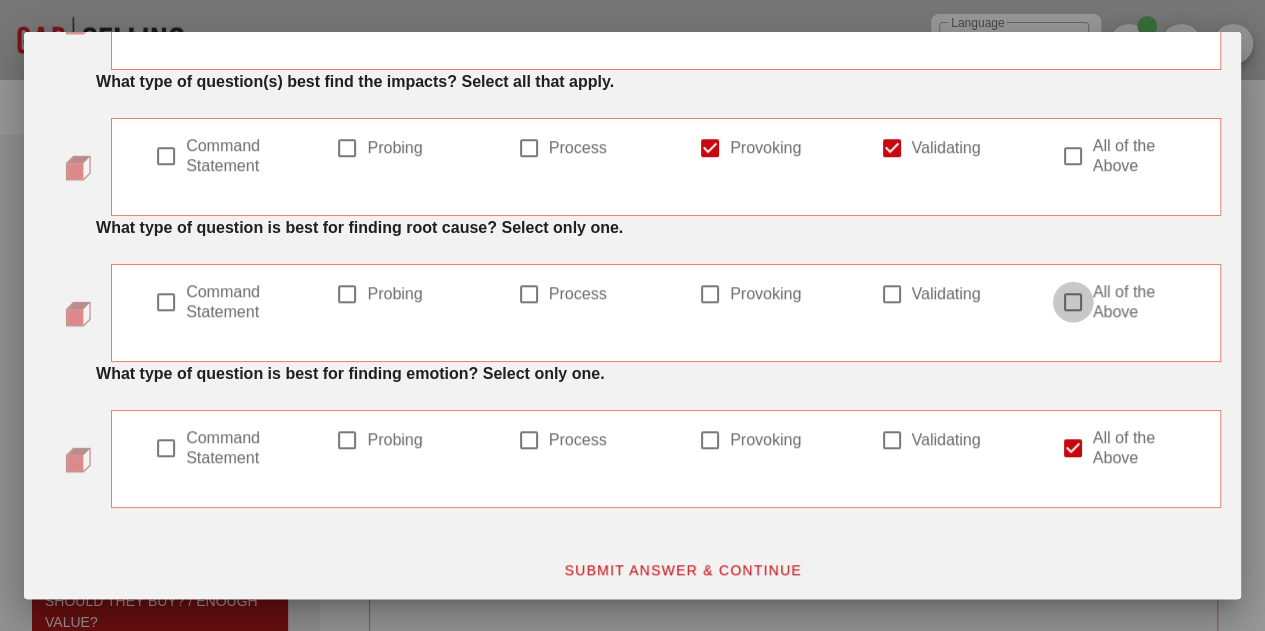 click at bounding box center [1073, 302] 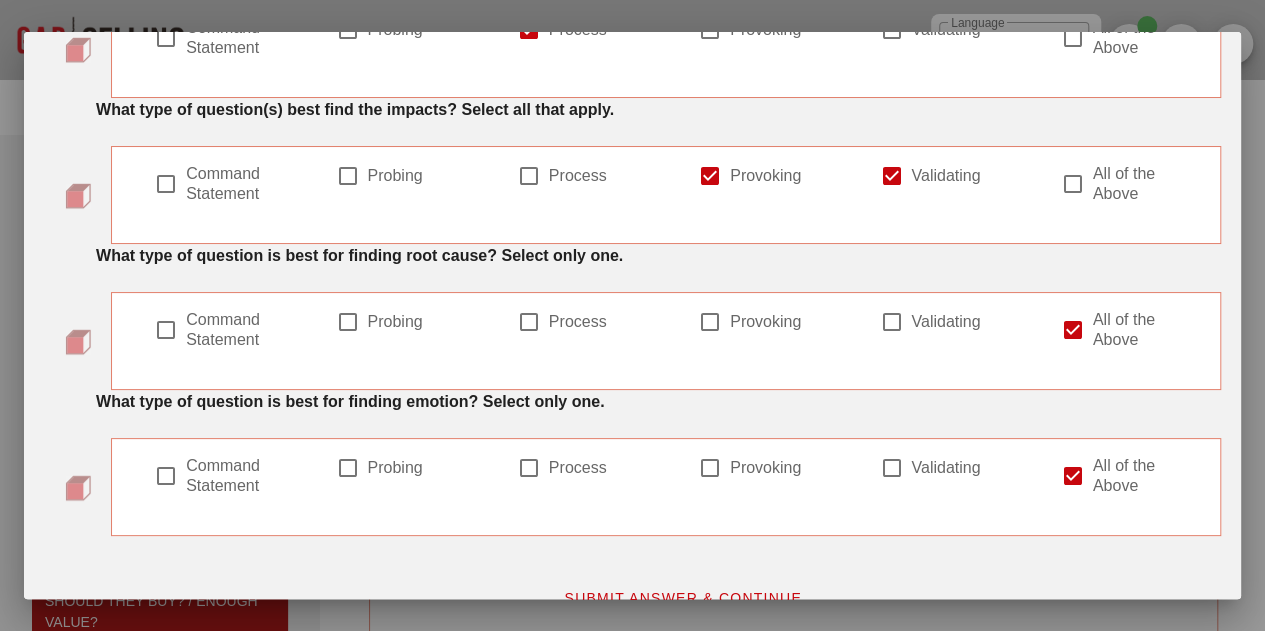 scroll, scrollTop: 500, scrollLeft: 0, axis: vertical 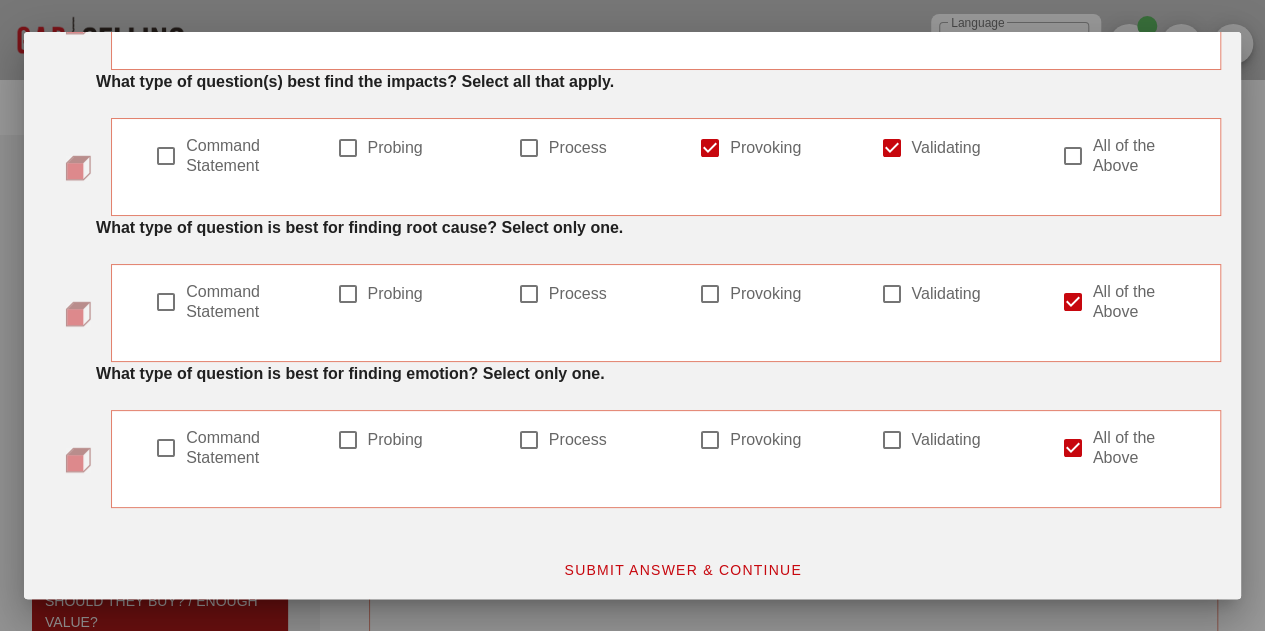 click at bounding box center [1073, 448] 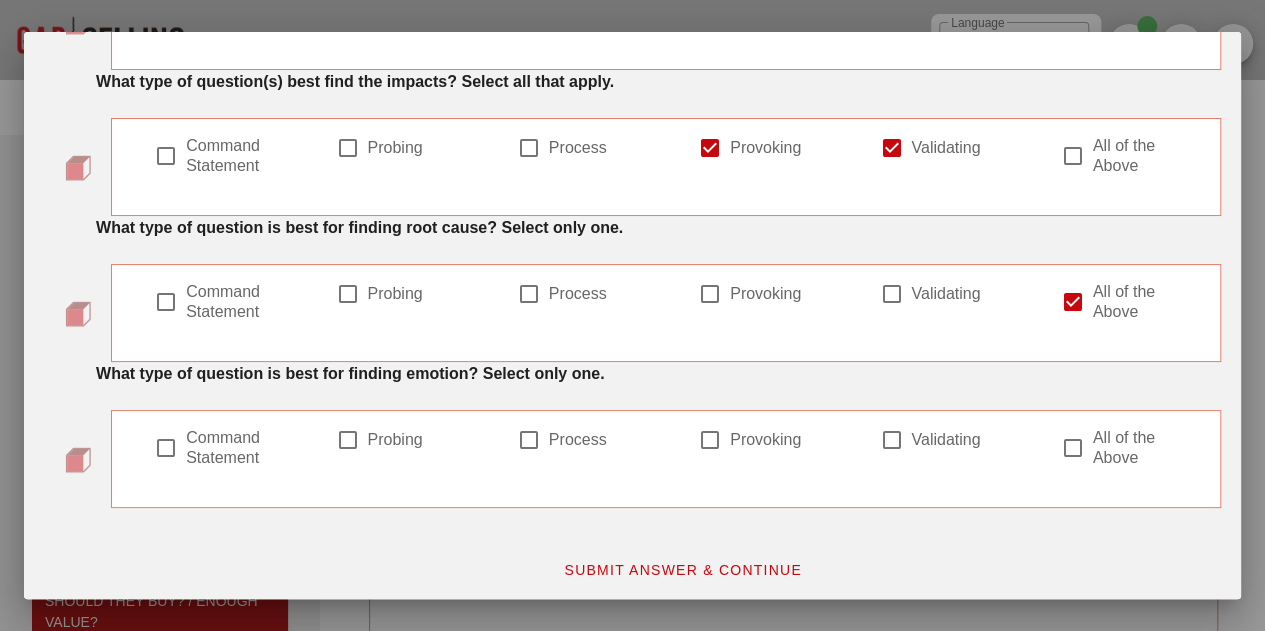 click at bounding box center (710, 440) 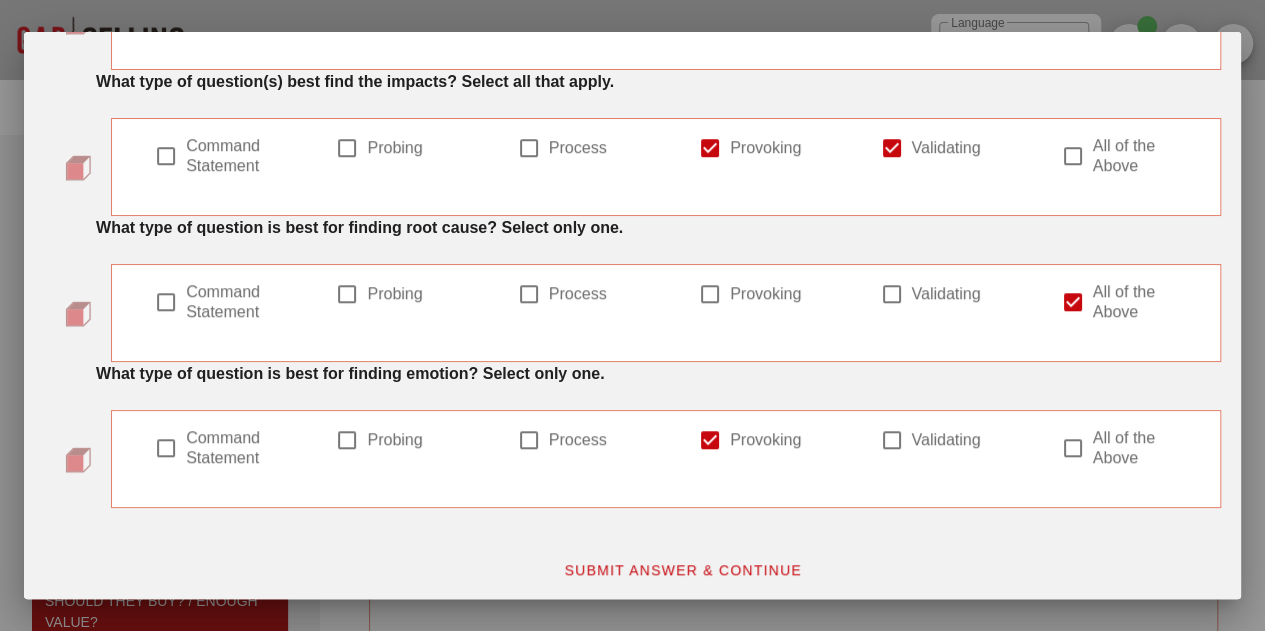 click on "SUBMIT ANSWER & CONTINUE" at bounding box center (682, 570) 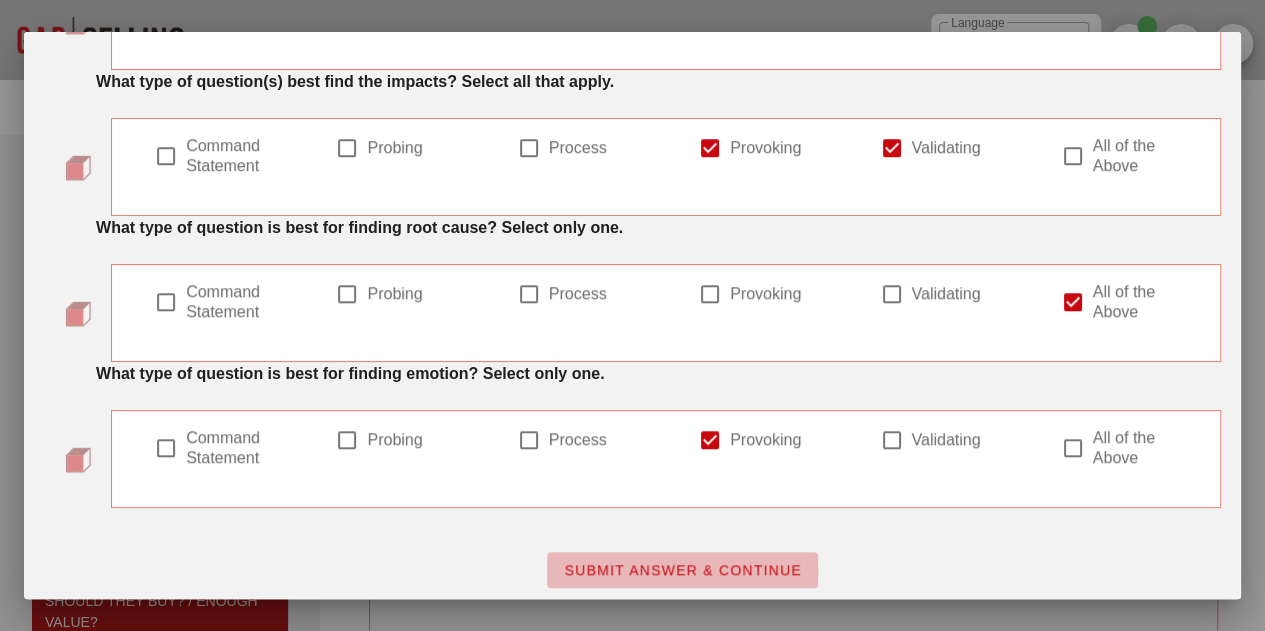 scroll, scrollTop: 0, scrollLeft: 0, axis: both 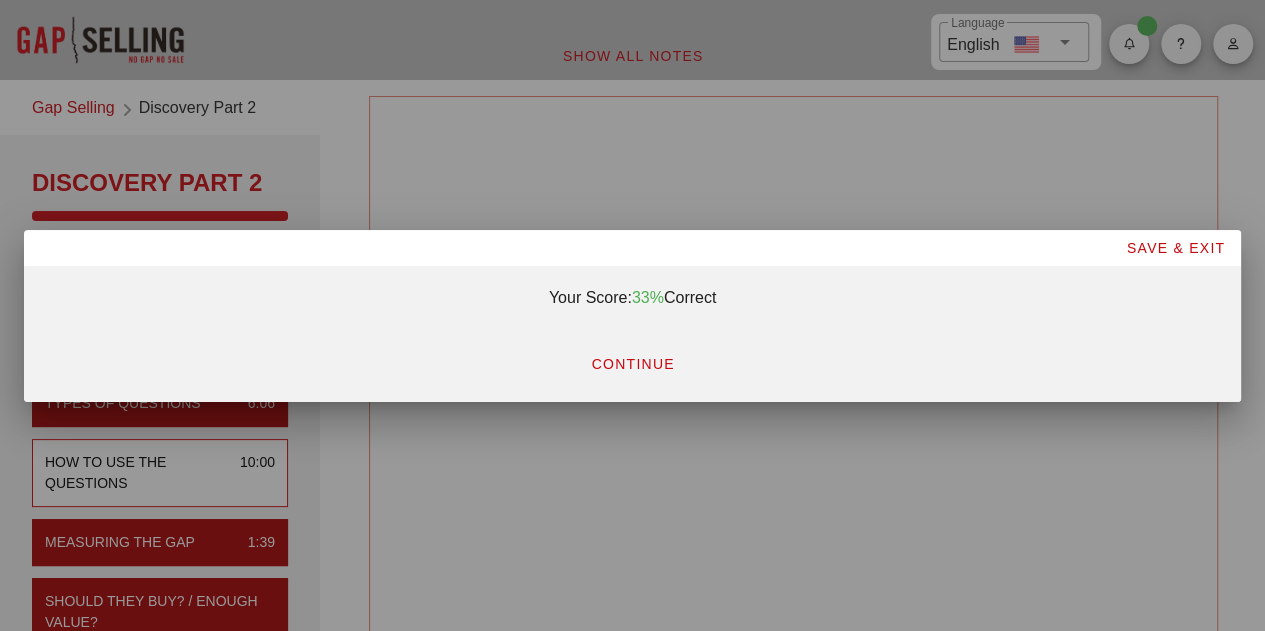 click on "CONTINUE" at bounding box center (632, 364) 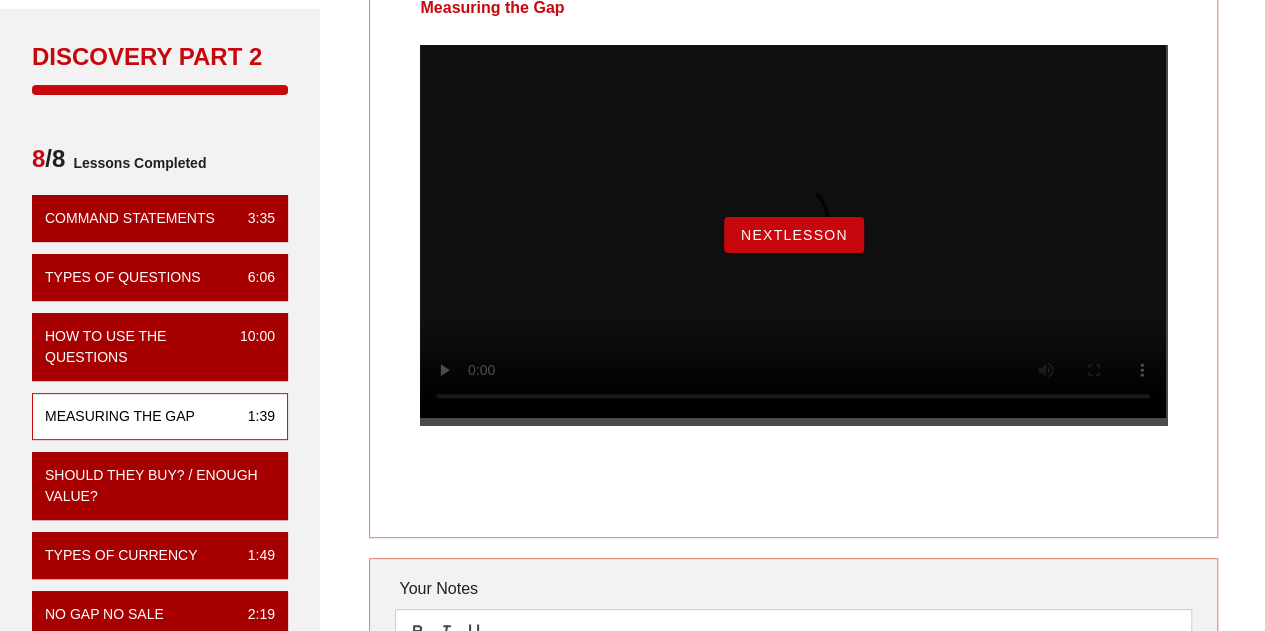 scroll, scrollTop: 100, scrollLeft: 0, axis: vertical 